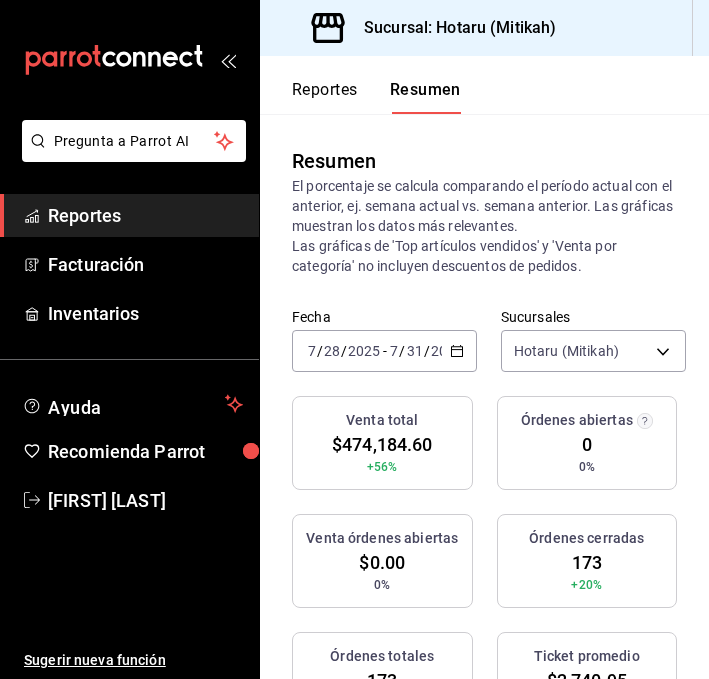 scroll, scrollTop: 0, scrollLeft: 0, axis: both 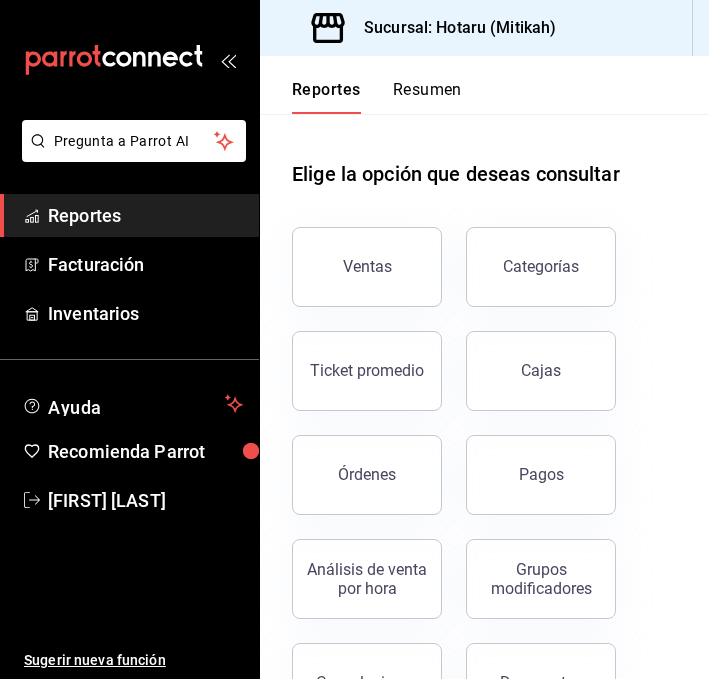click on "Resumen" at bounding box center [427, 97] 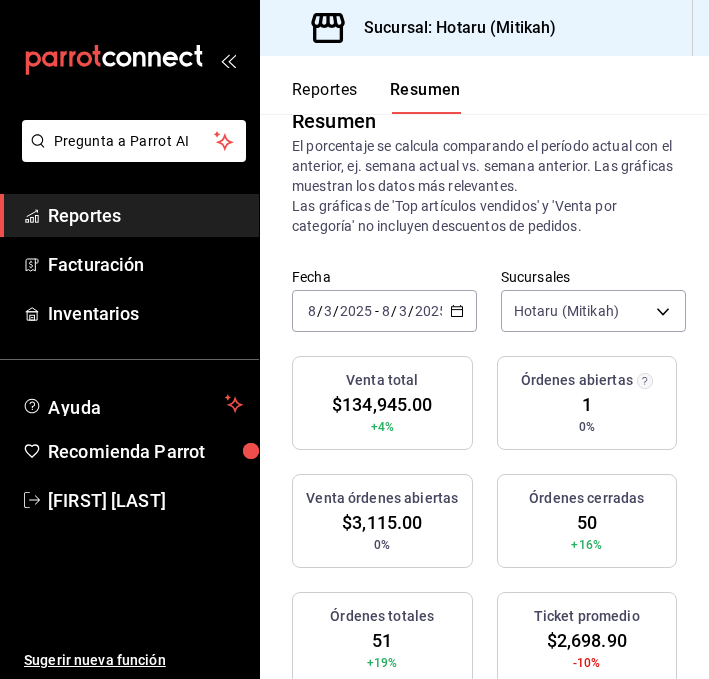 scroll, scrollTop: 0, scrollLeft: 0, axis: both 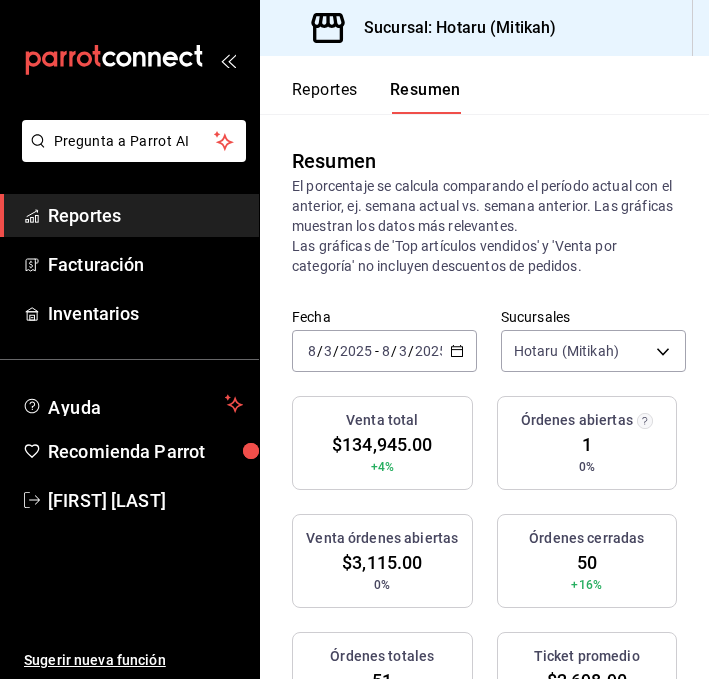 click on "Reportes" at bounding box center (325, 97) 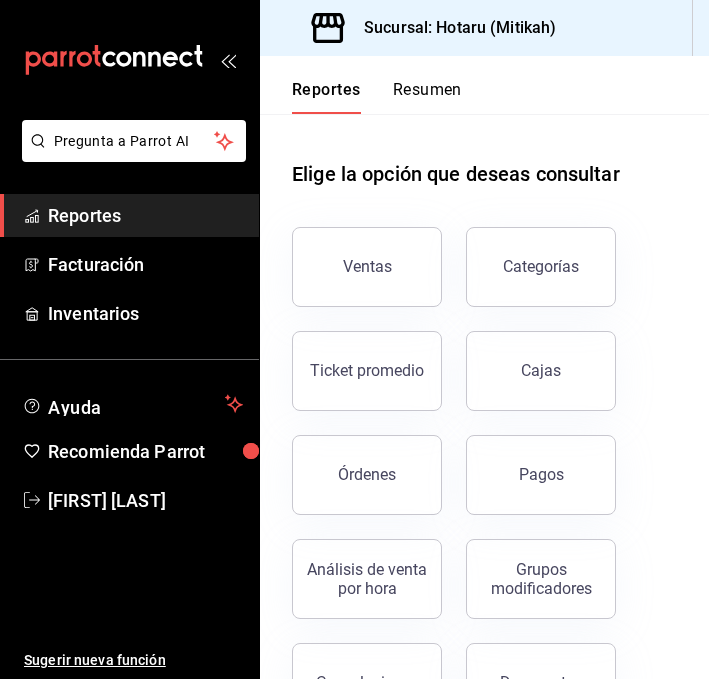 click on "Resumen" at bounding box center (427, 97) 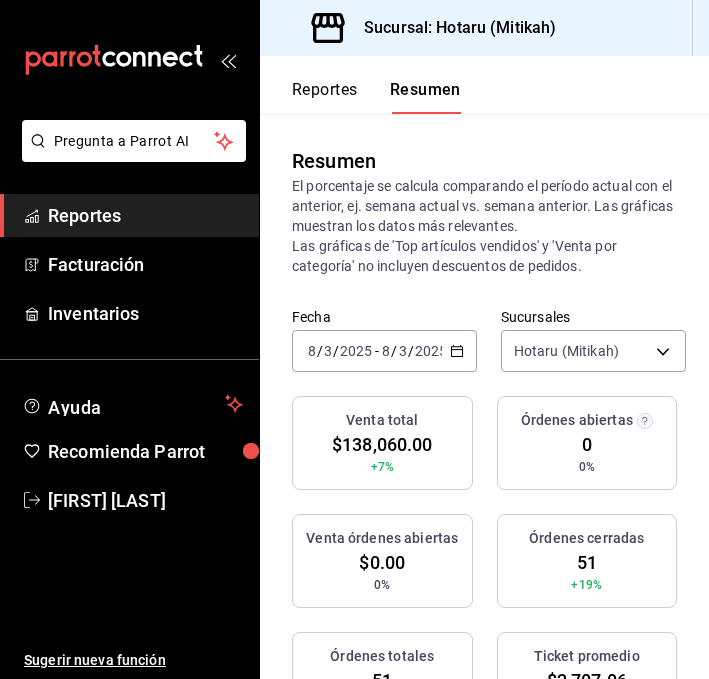 click on "Resumen" at bounding box center [425, 97] 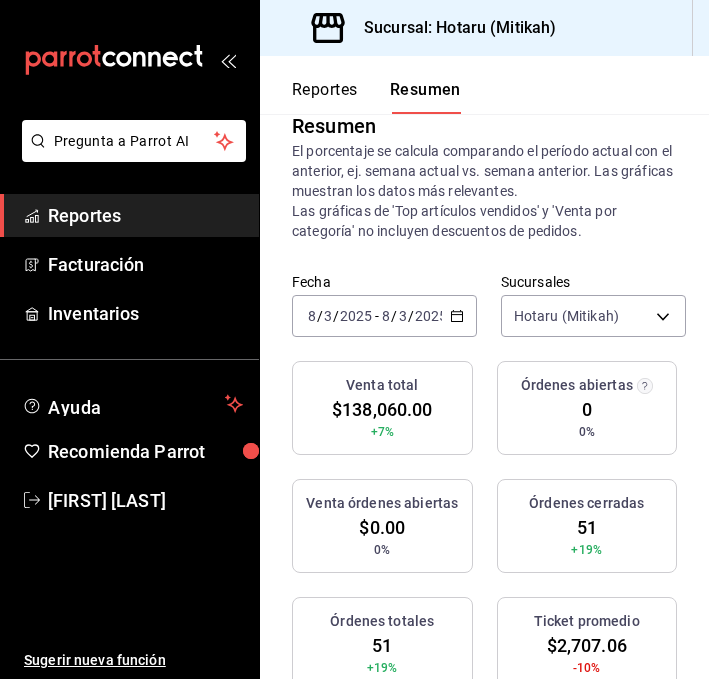 scroll, scrollTop: 0, scrollLeft: 0, axis: both 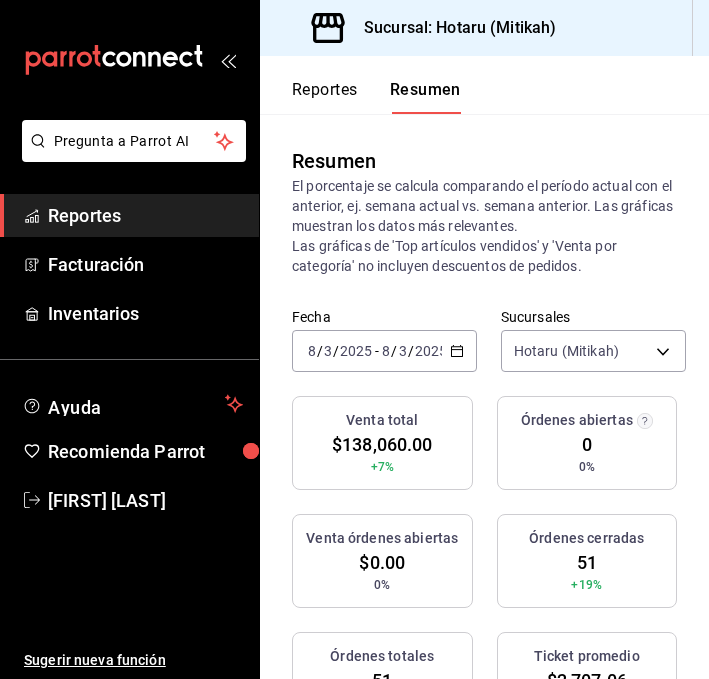 click on "Reportes" at bounding box center (325, 97) 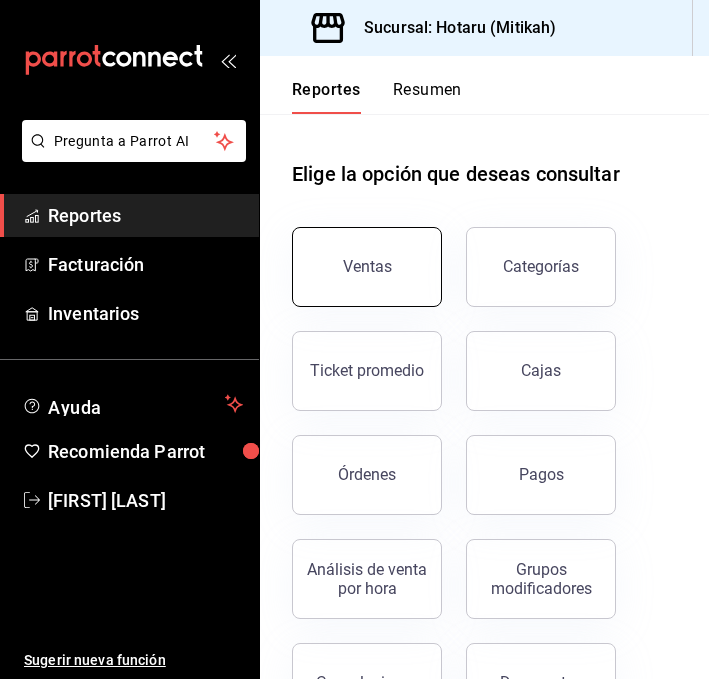 click on "Ventas" at bounding box center [367, 267] 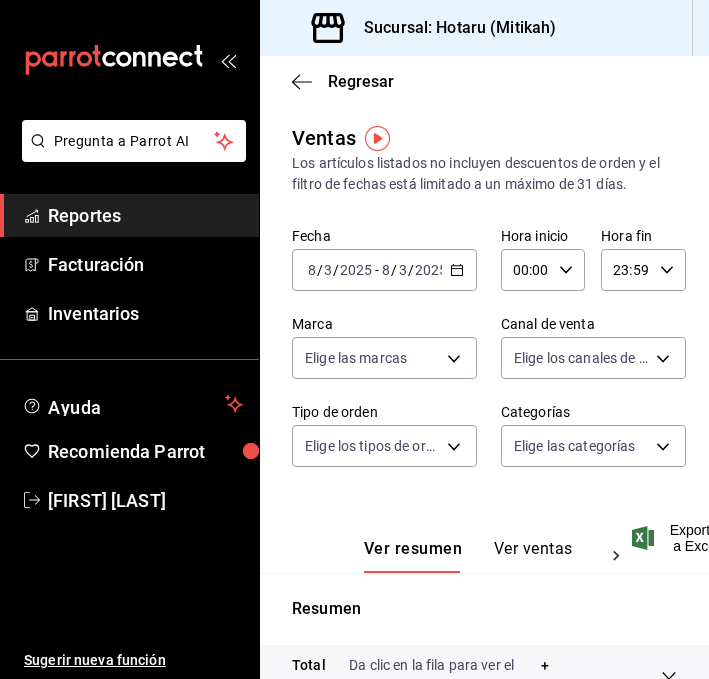 click 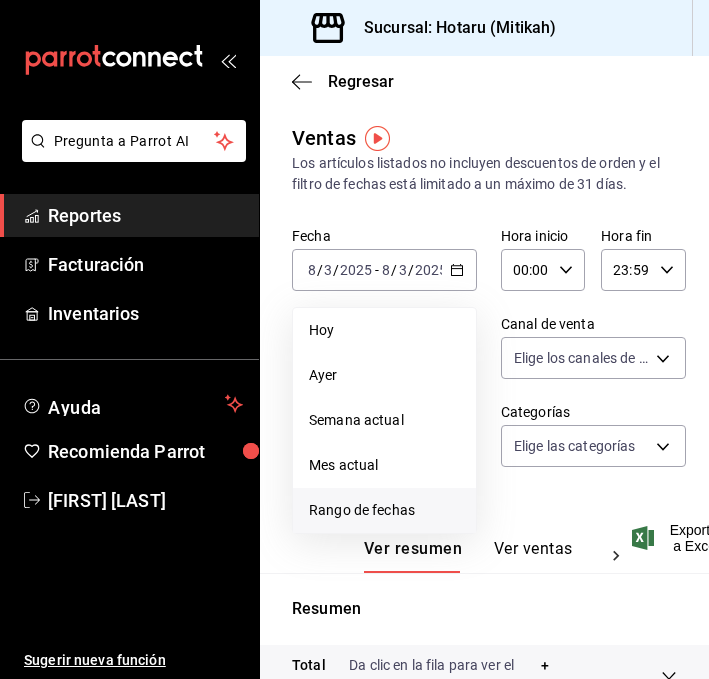click on "Rango de fechas" at bounding box center (384, 510) 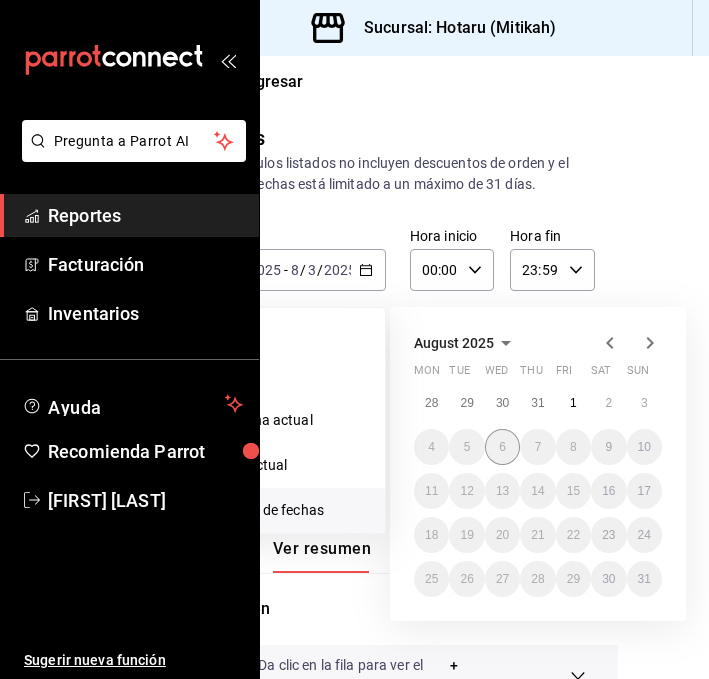 scroll, scrollTop: 0, scrollLeft: 122, axis: horizontal 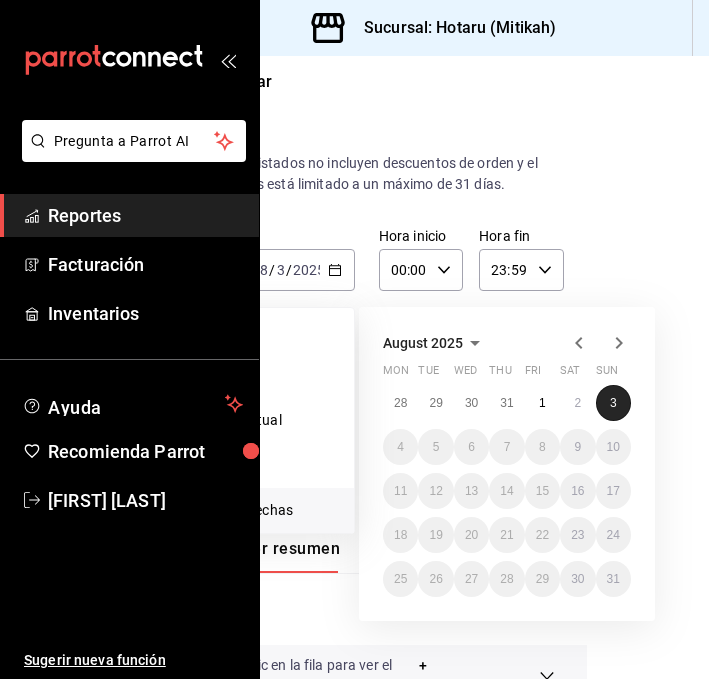 click on "3" at bounding box center [613, 403] 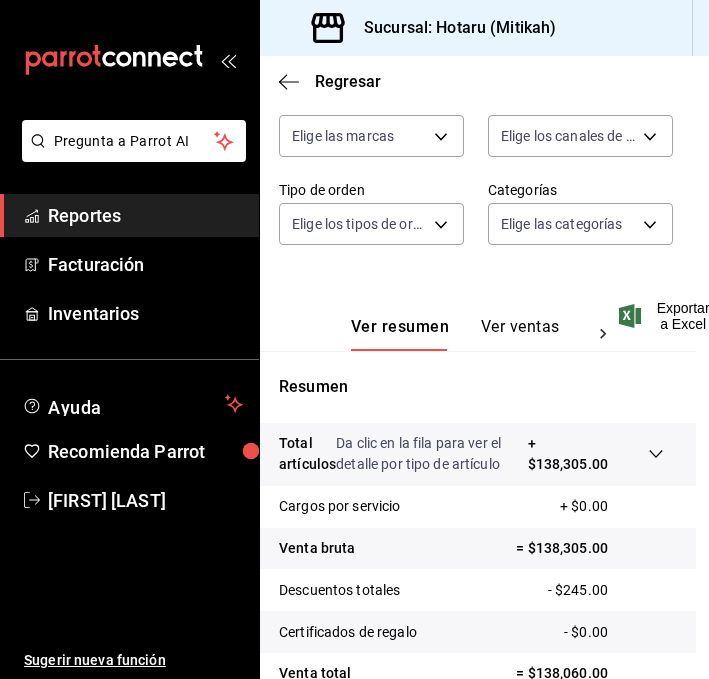 scroll, scrollTop: 194, scrollLeft: 13, axis: both 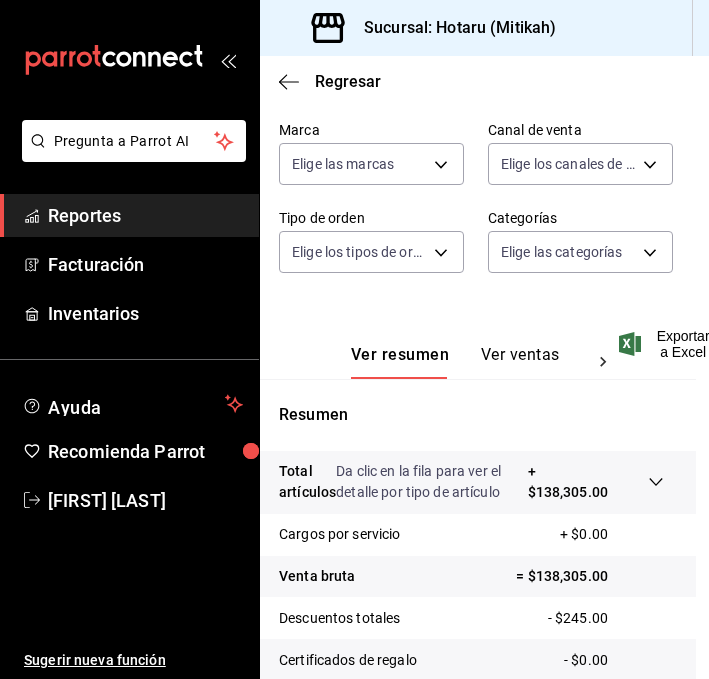 click on "Ver ventas" at bounding box center (520, 362) 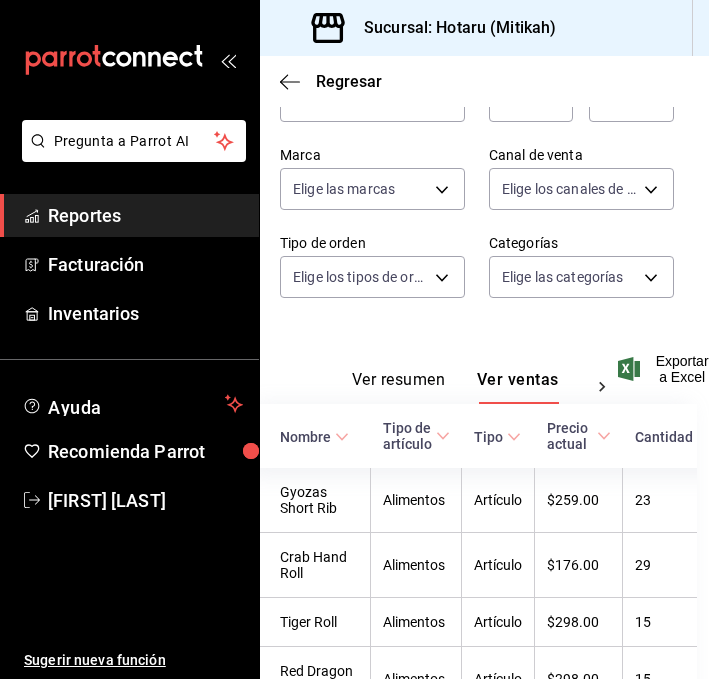scroll, scrollTop: 194, scrollLeft: 13, axis: both 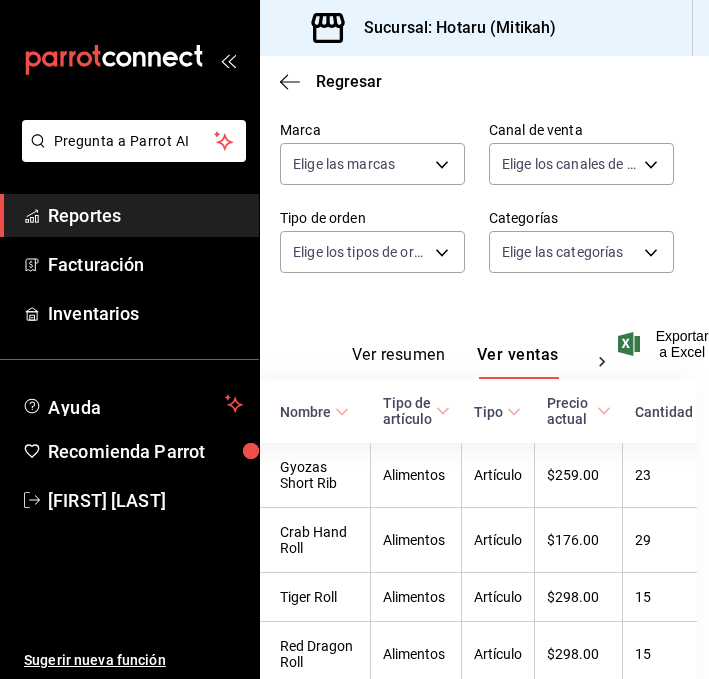 click 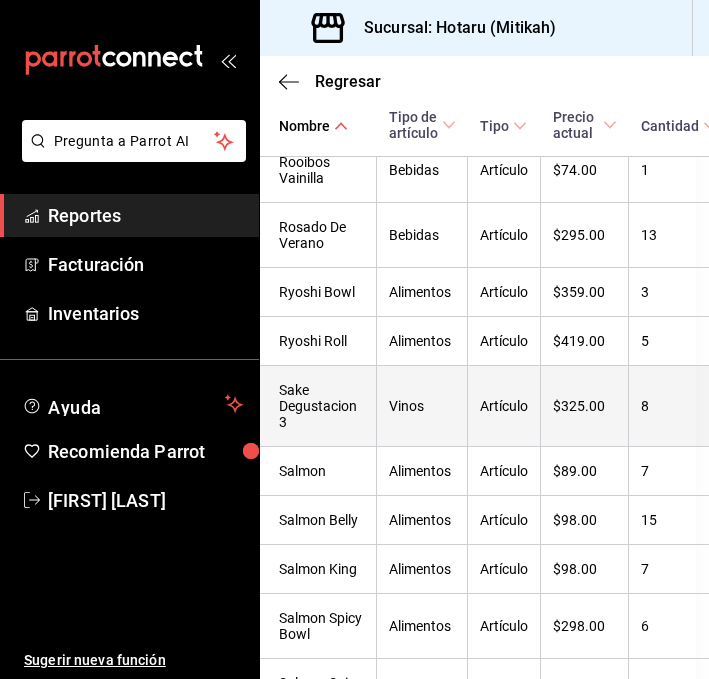 scroll, scrollTop: 6266, scrollLeft: 13, axis: both 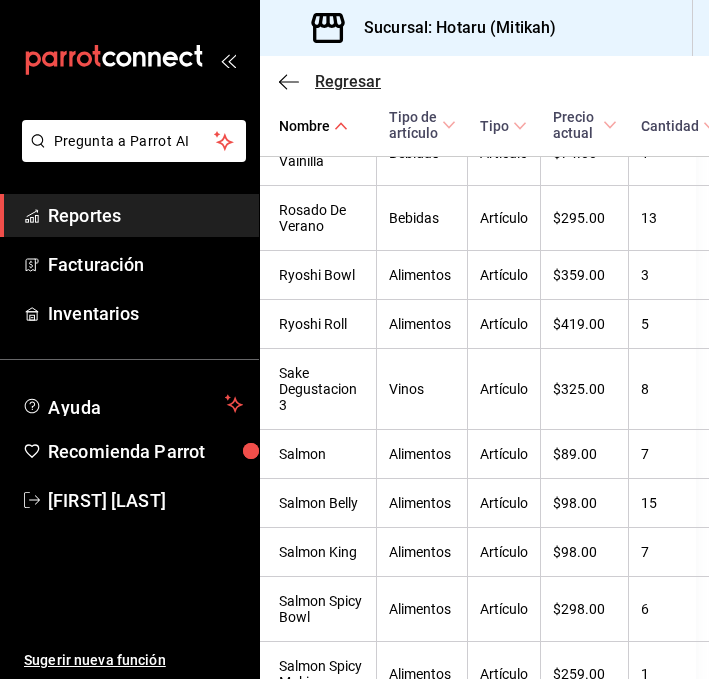 click 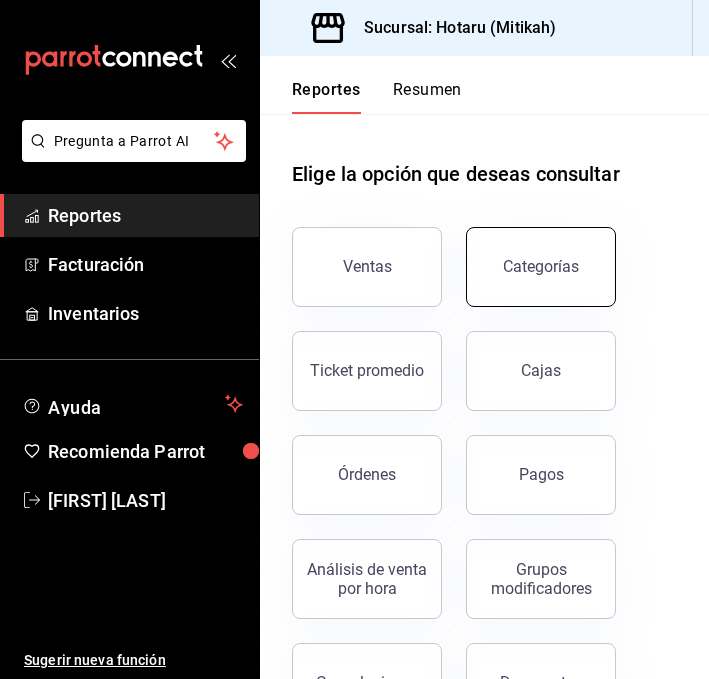 click on "Categorías" at bounding box center (541, 266) 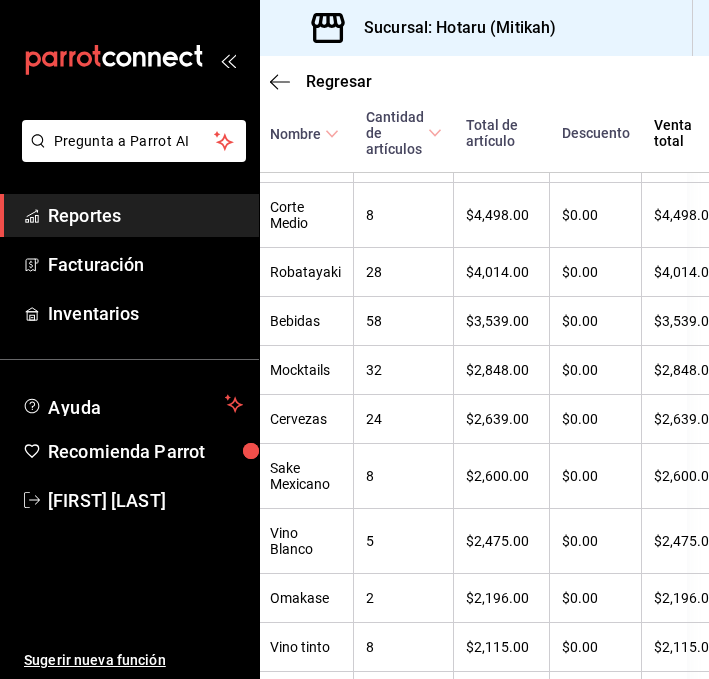 scroll, scrollTop: 930, scrollLeft: 0, axis: vertical 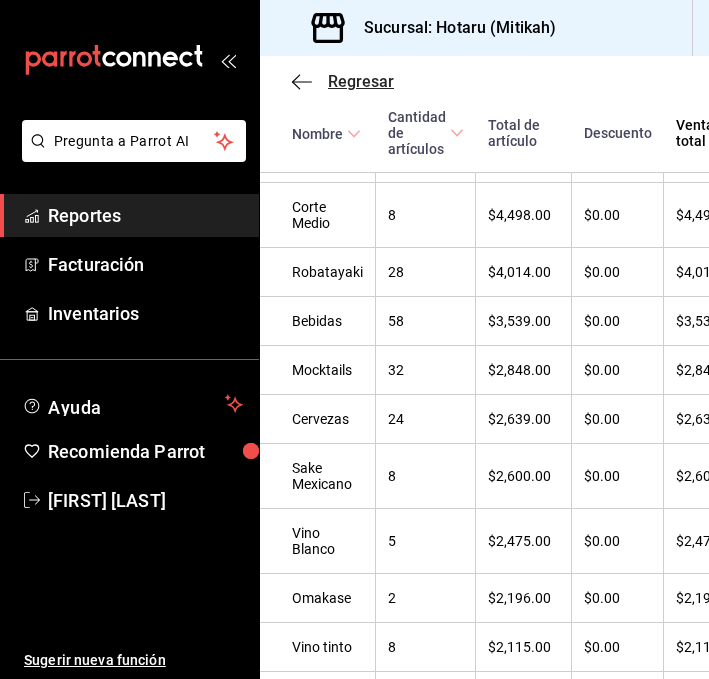 click 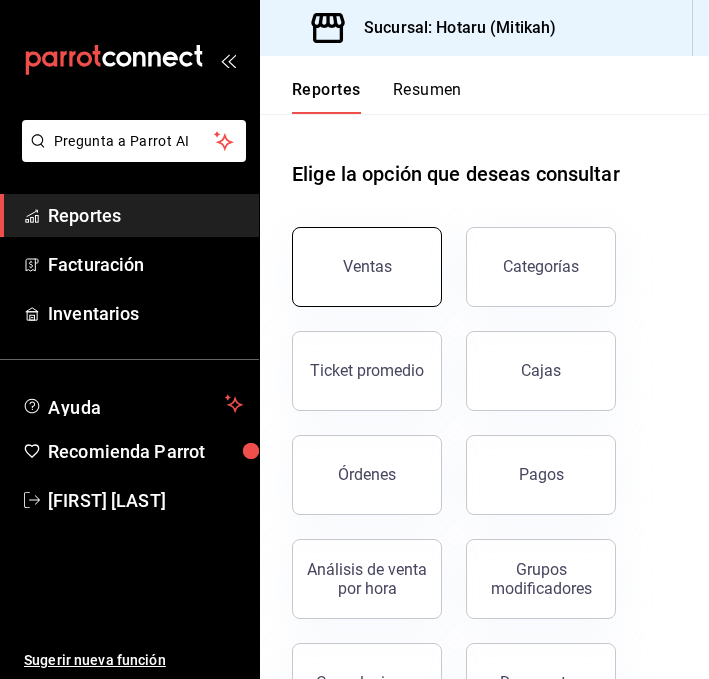 click on "Ventas" at bounding box center [367, 266] 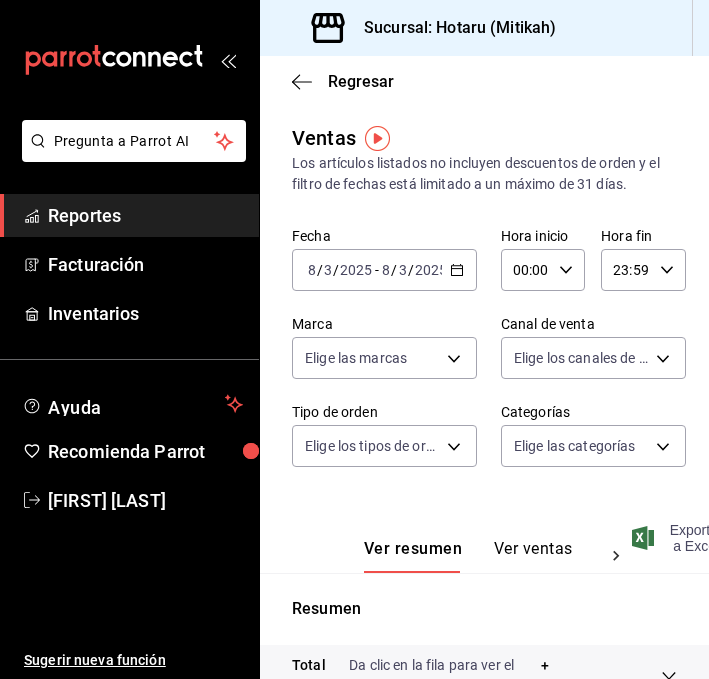 click on "Exportar a Excel" at bounding box center (679, 538) 